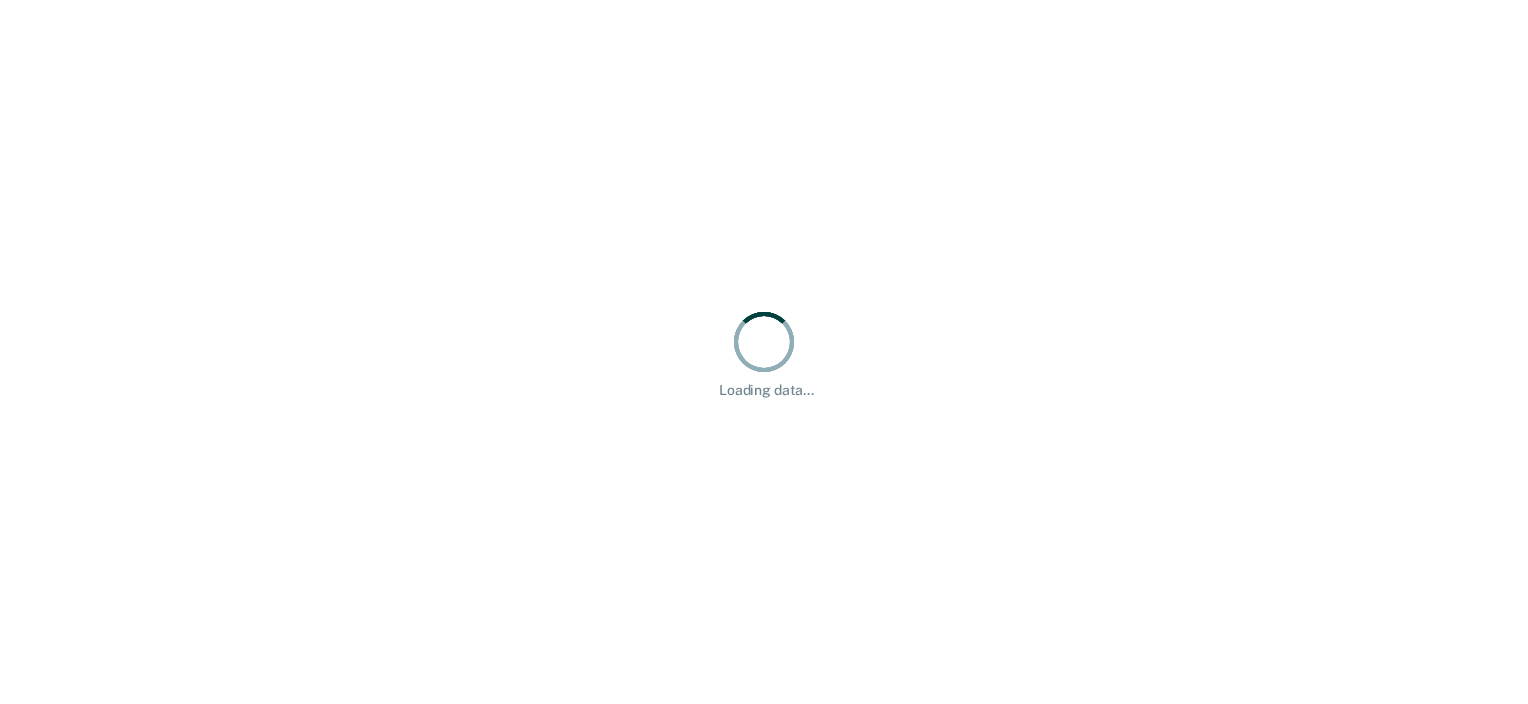 scroll, scrollTop: 0, scrollLeft: 0, axis: both 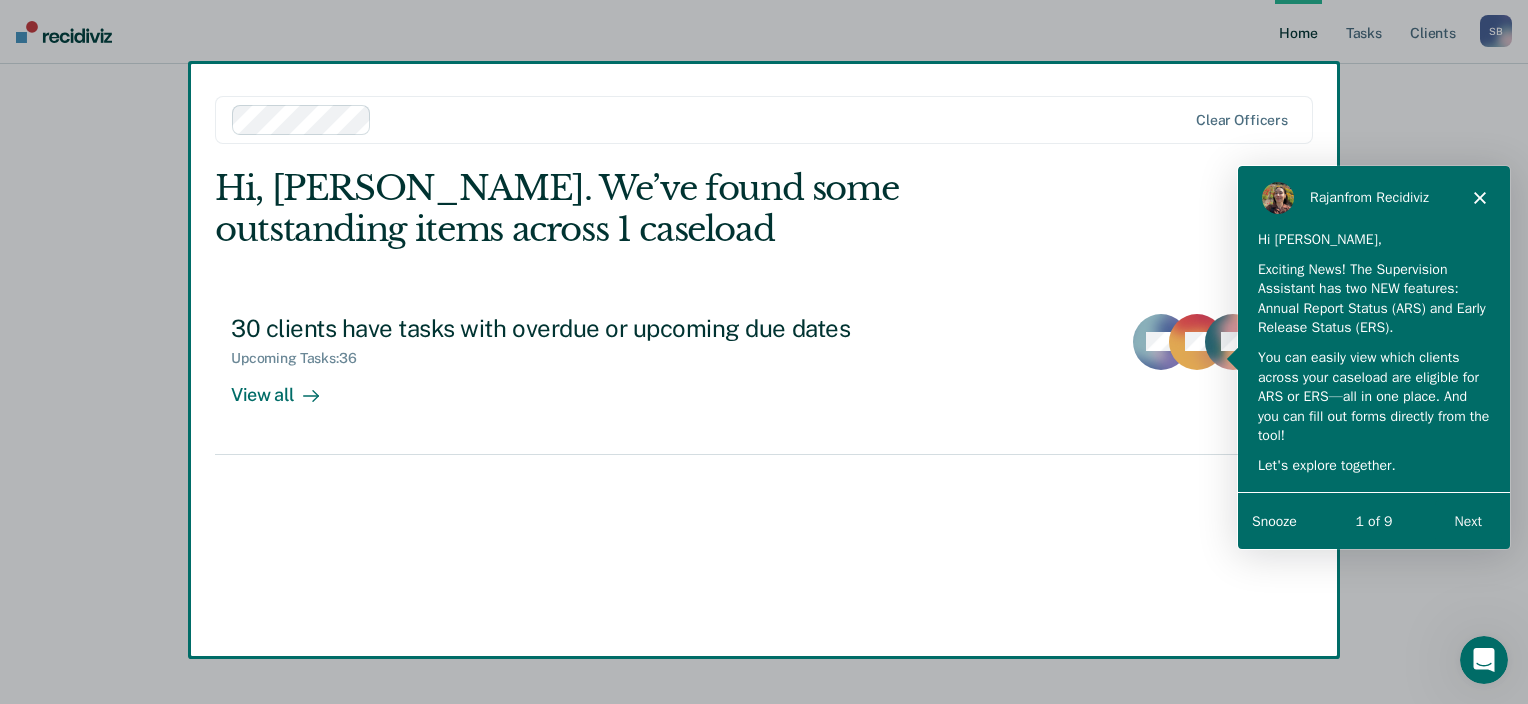 click at bounding box center [764, 352] 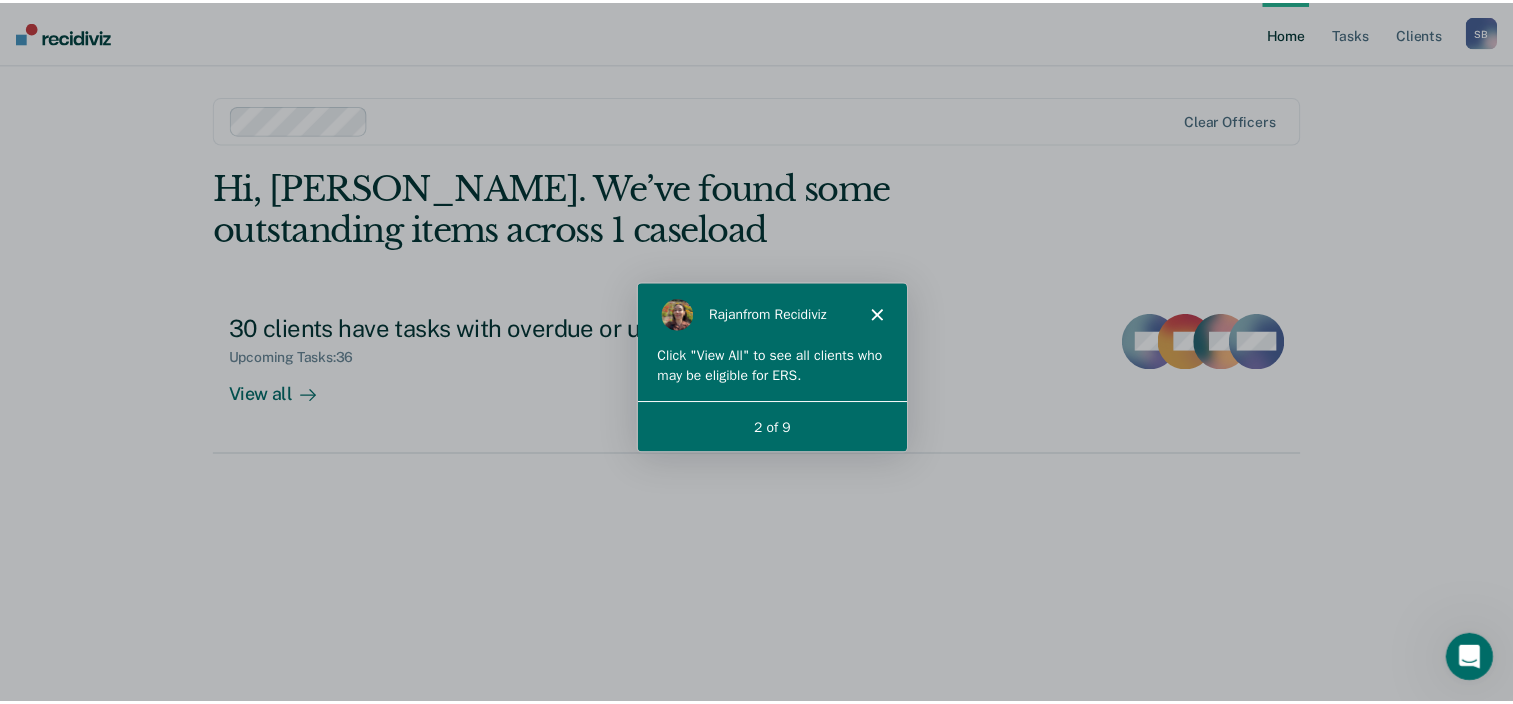 scroll, scrollTop: 0, scrollLeft: 0, axis: both 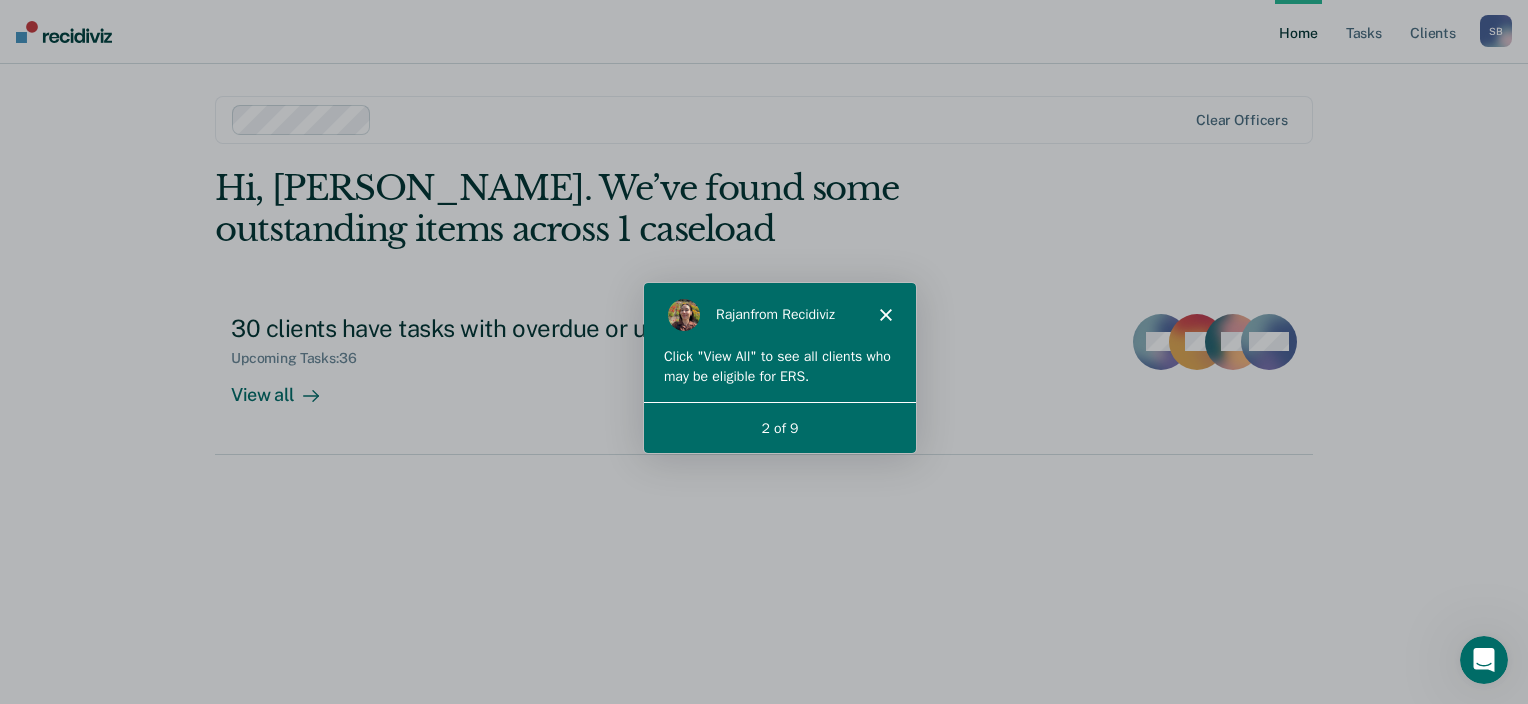 click 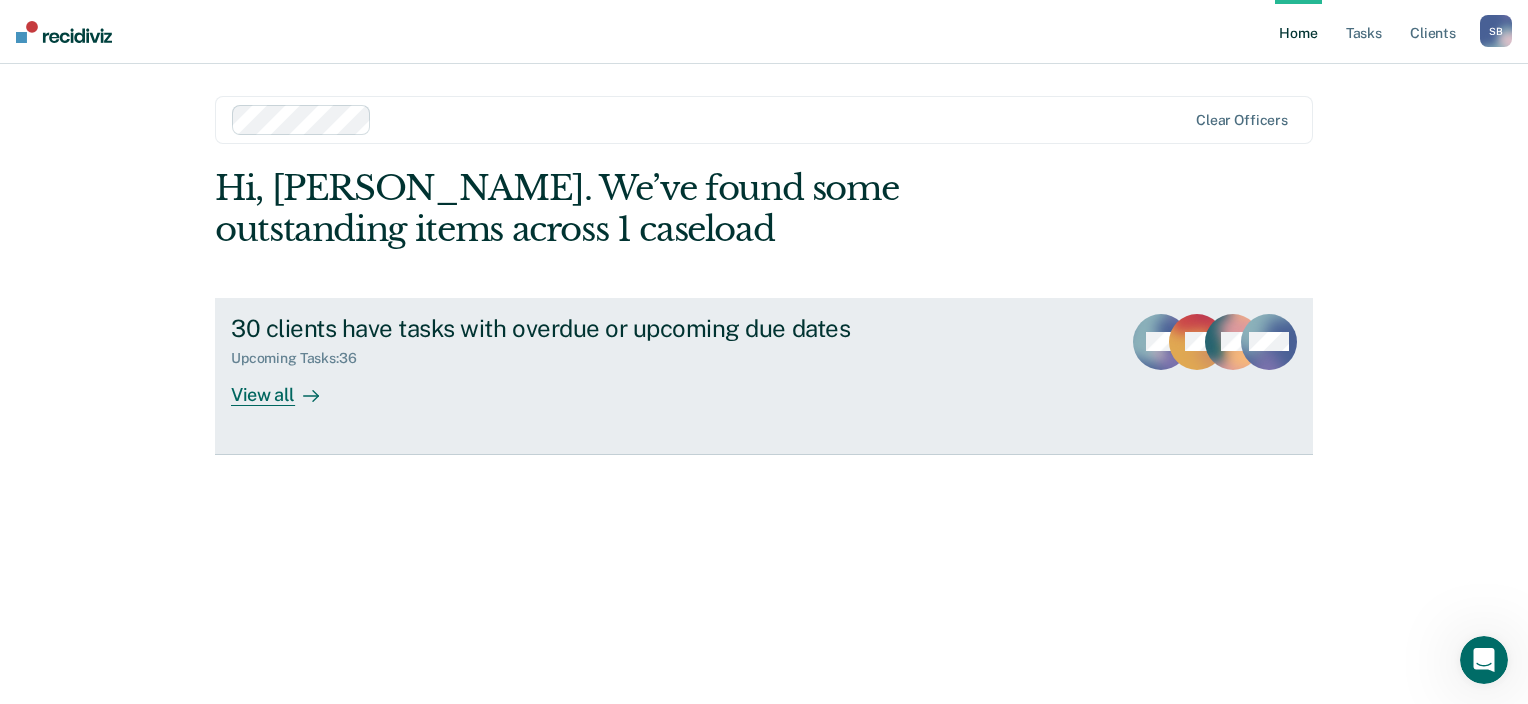 click on "View all" at bounding box center (287, 386) 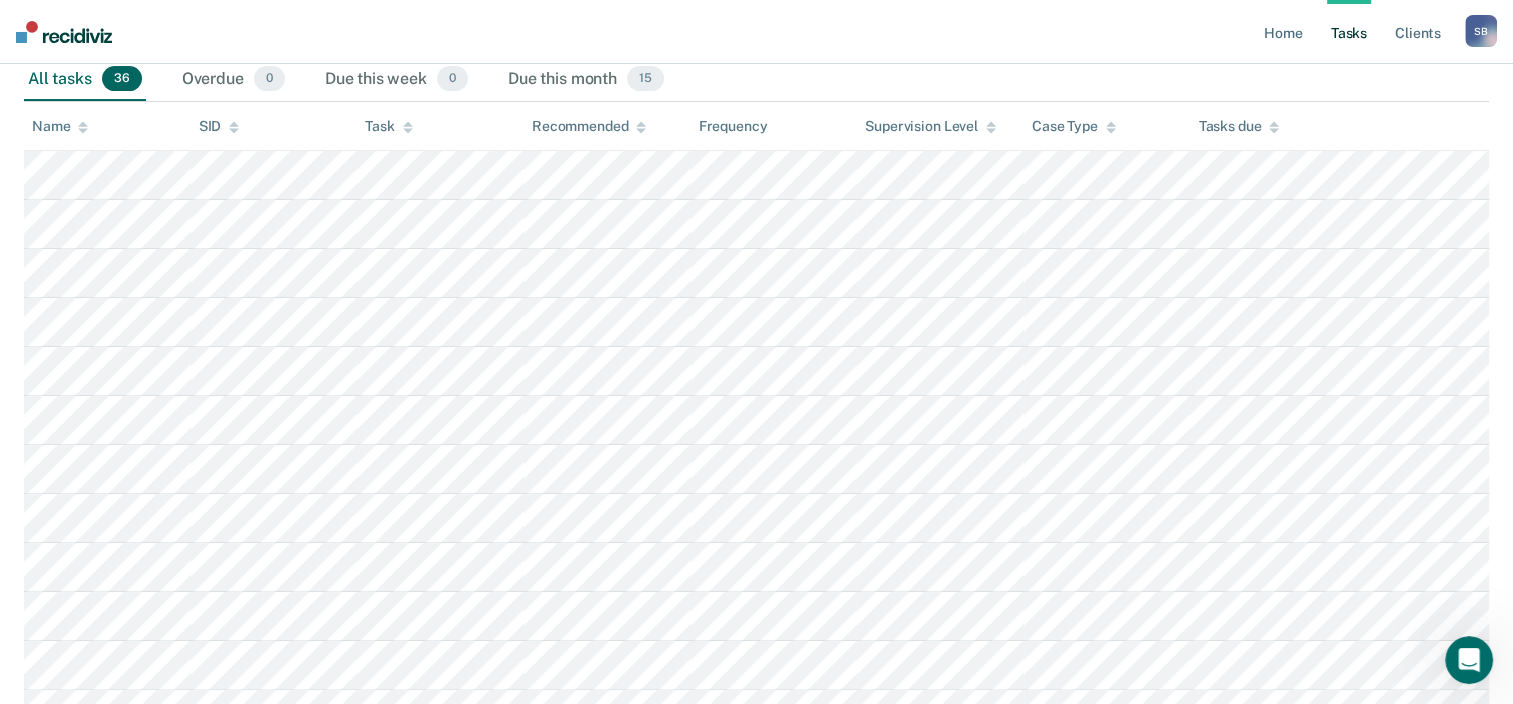 scroll, scrollTop: 0, scrollLeft: 0, axis: both 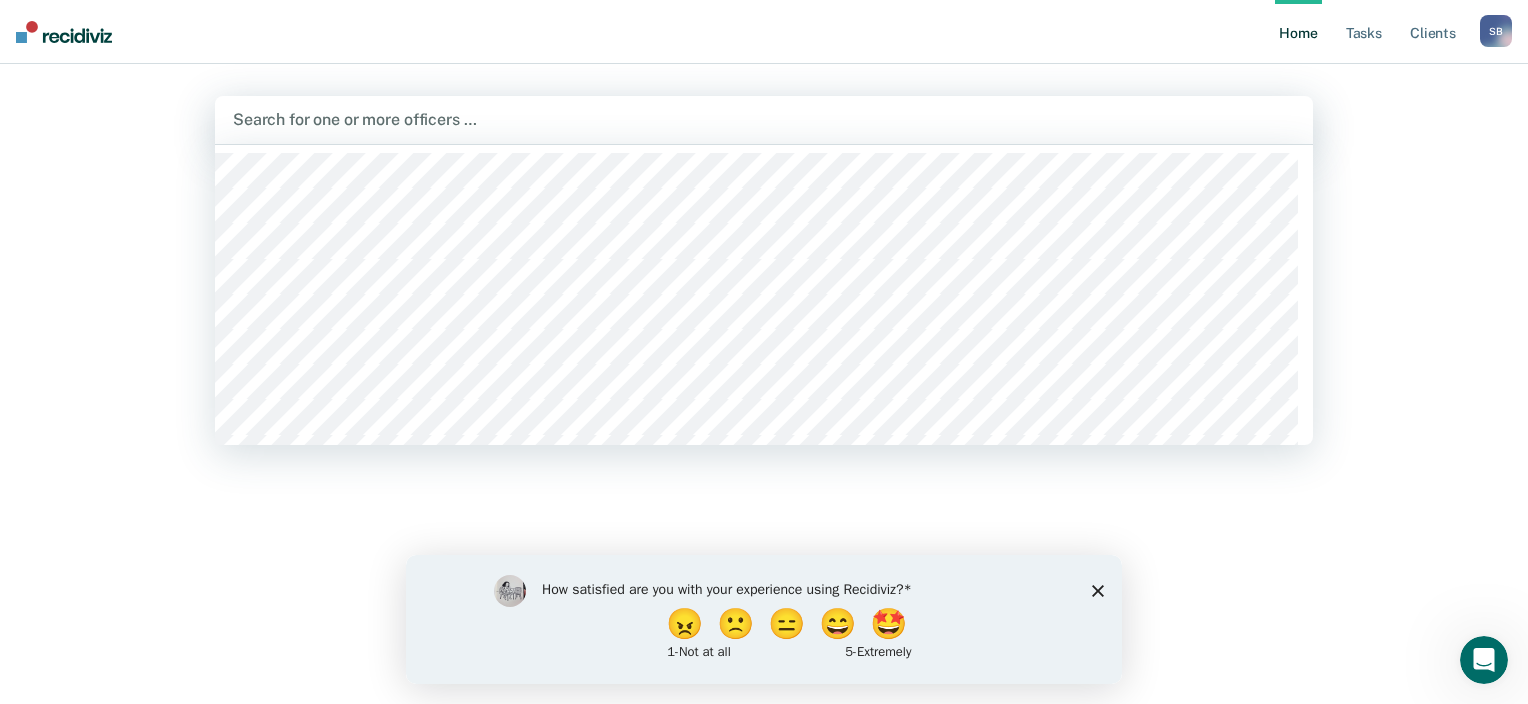 click at bounding box center (764, 119) 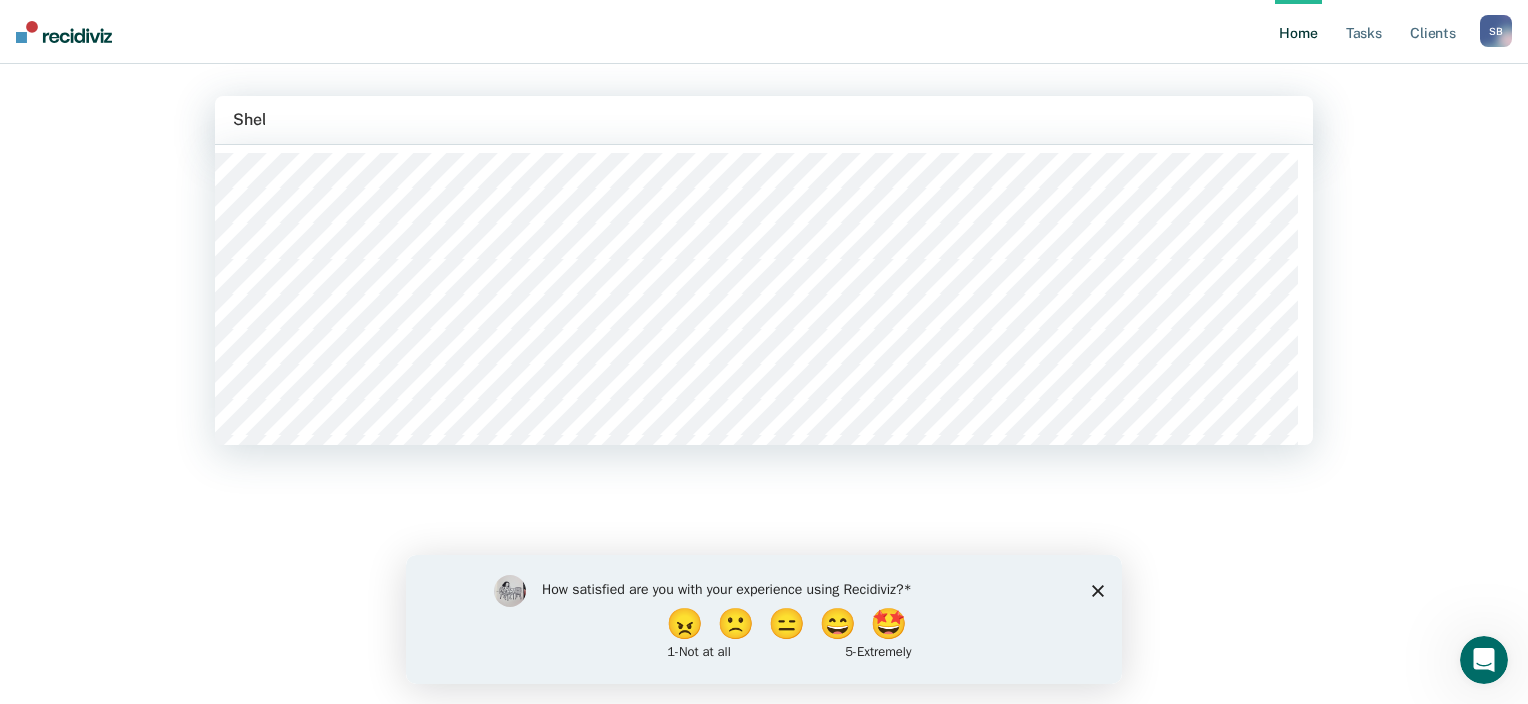 type on "[PERSON_NAME]" 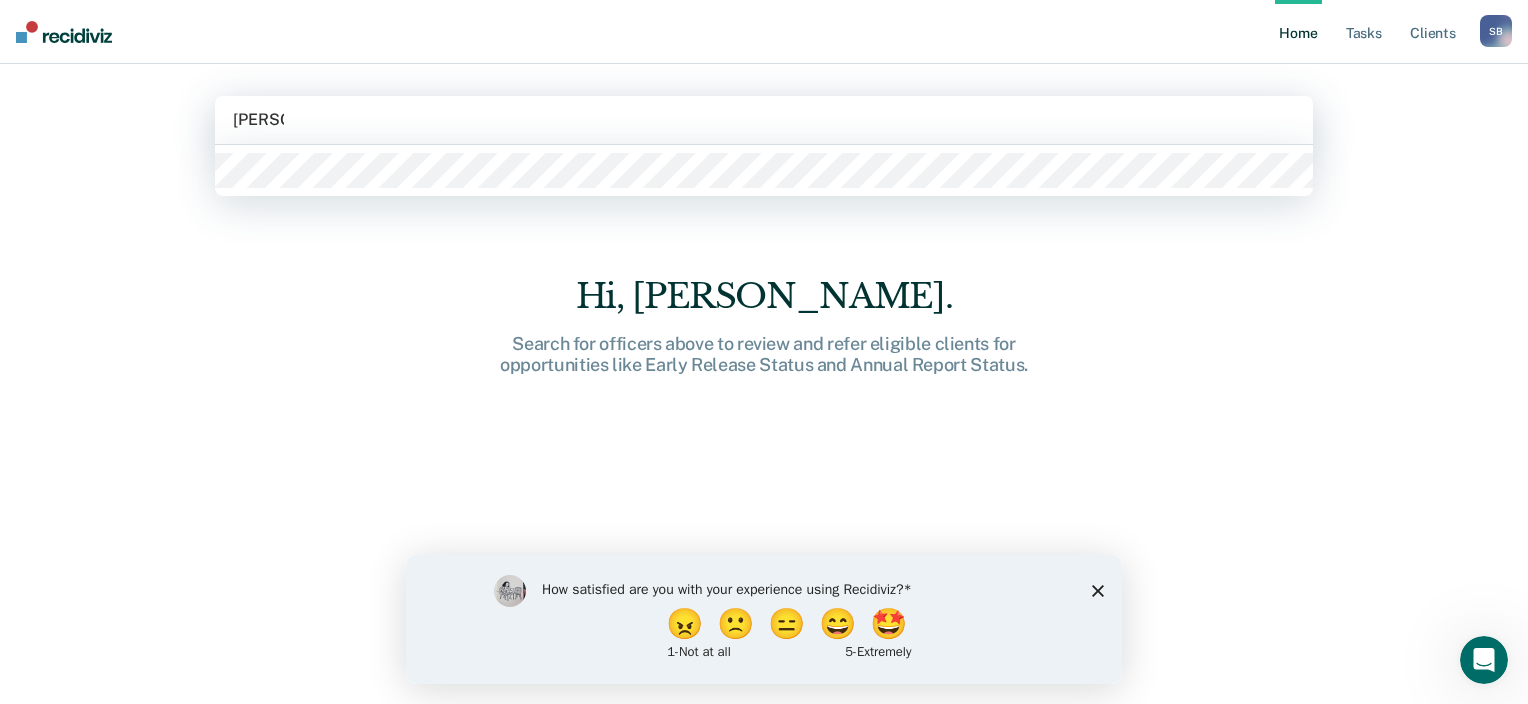type 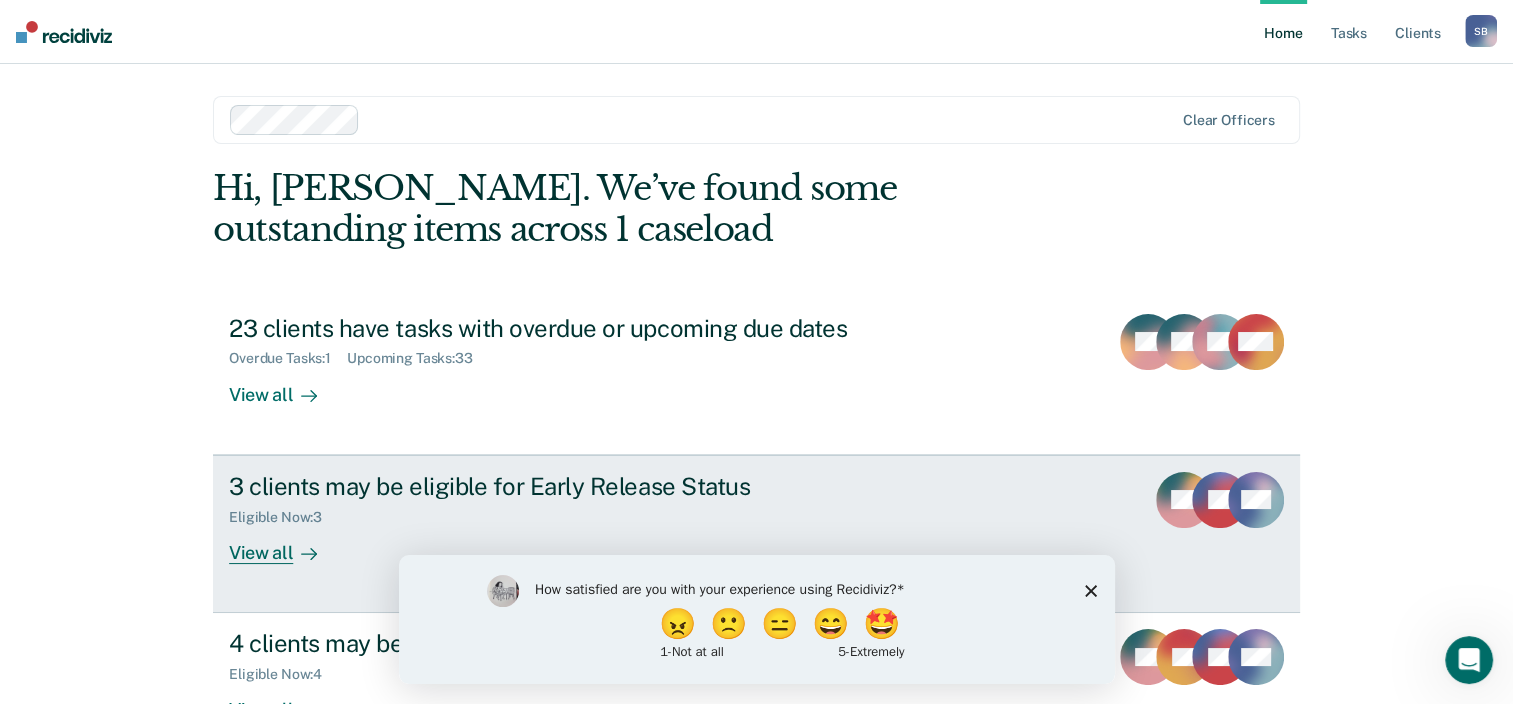 click on "View all" at bounding box center (285, 544) 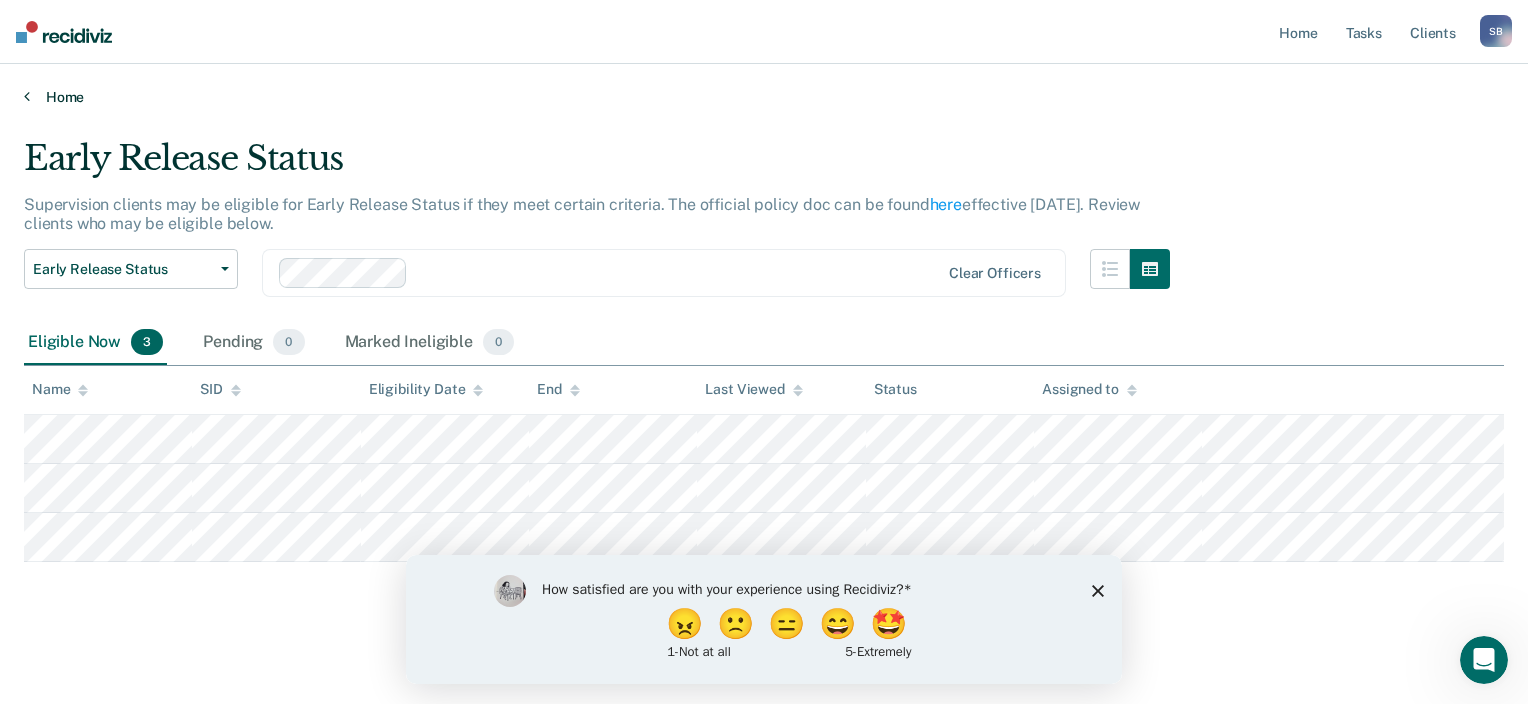 click on "Home" at bounding box center [764, 97] 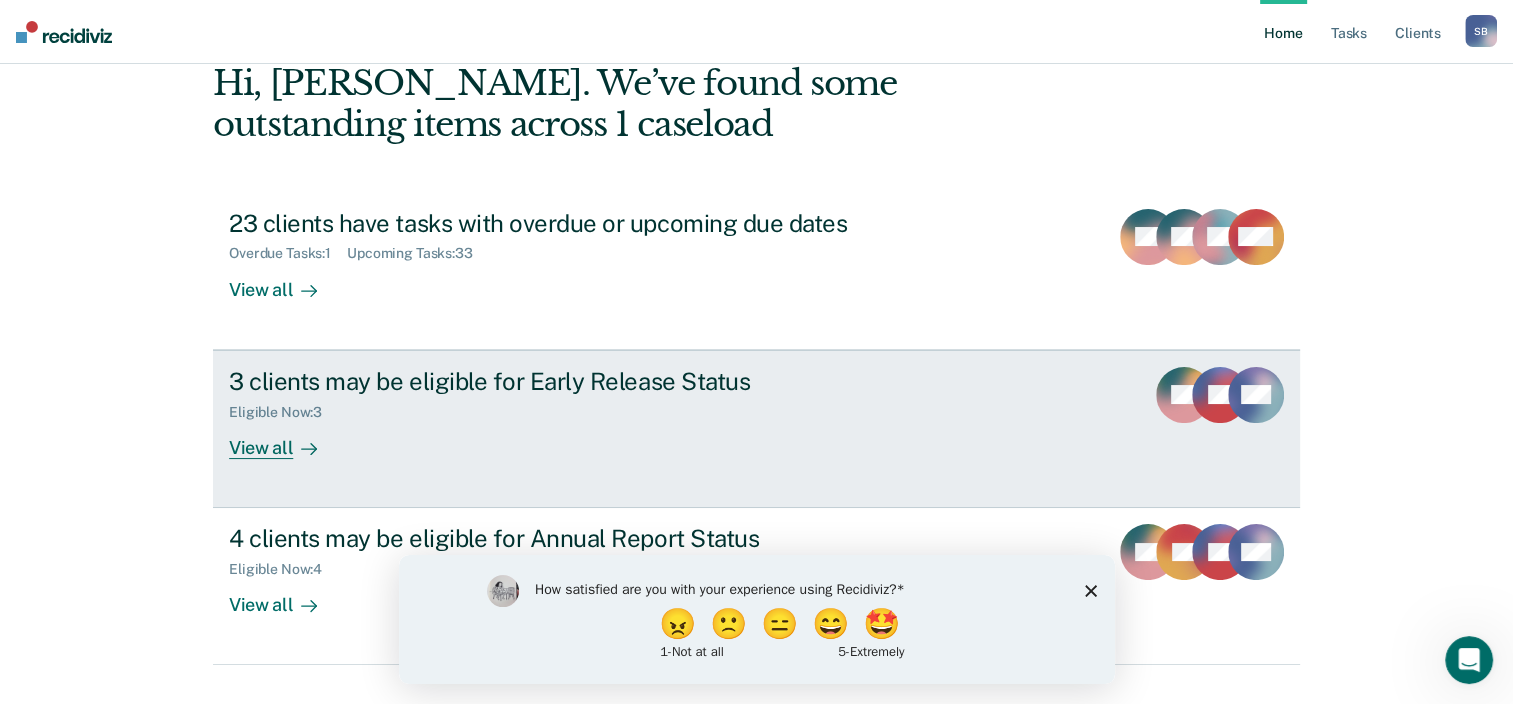 scroll, scrollTop: 145, scrollLeft: 0, axis: vertical 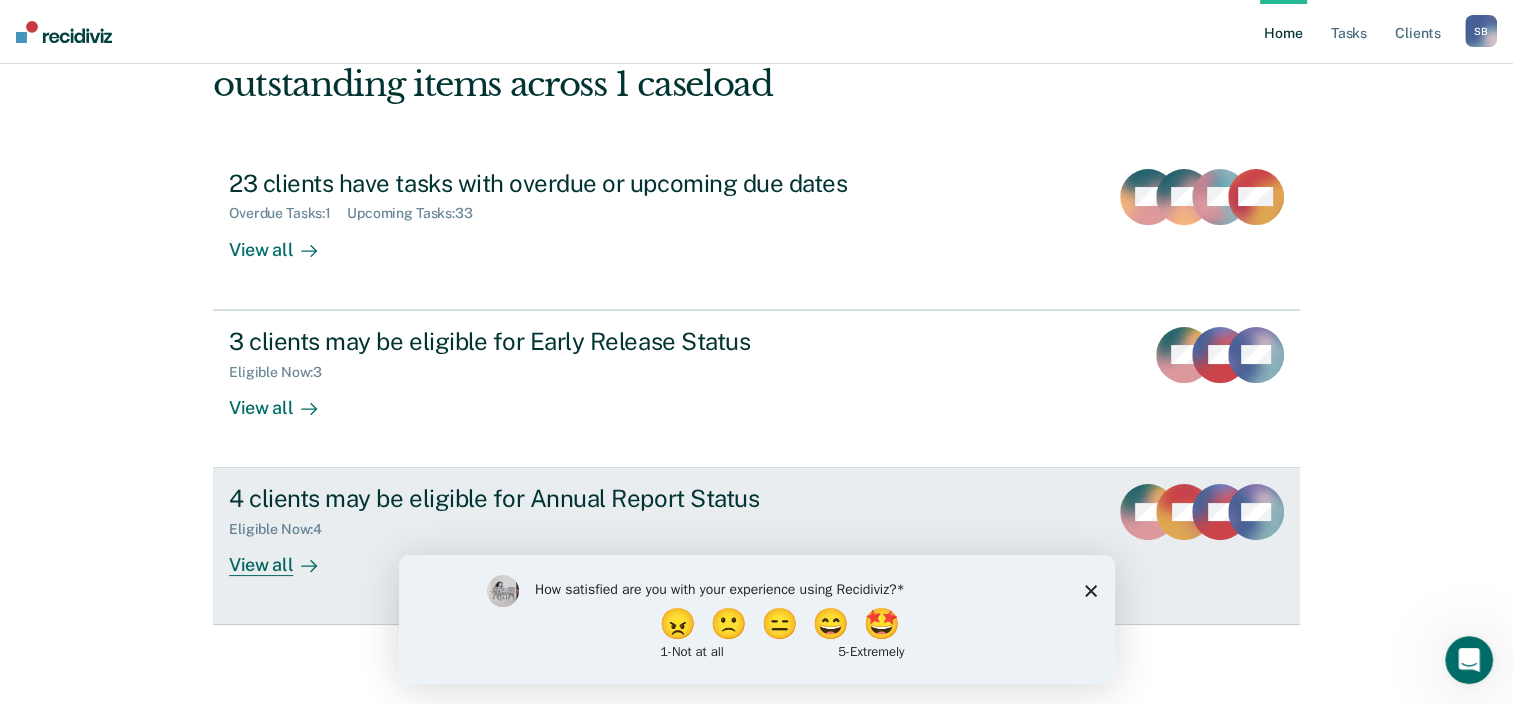 click on "View all" at bounding box center [285, 557] 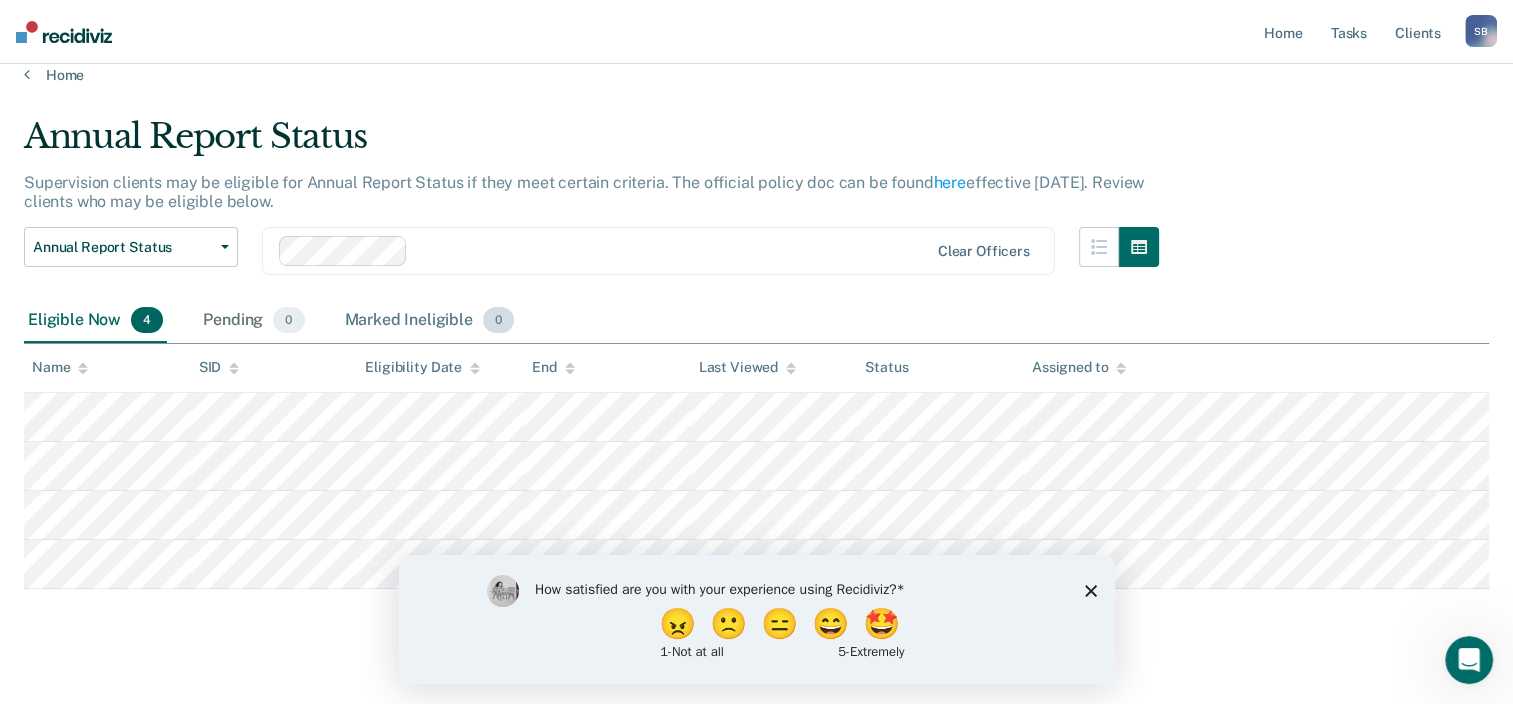scroll, scrollTop: 0, scrollLeft: 0, axis: both 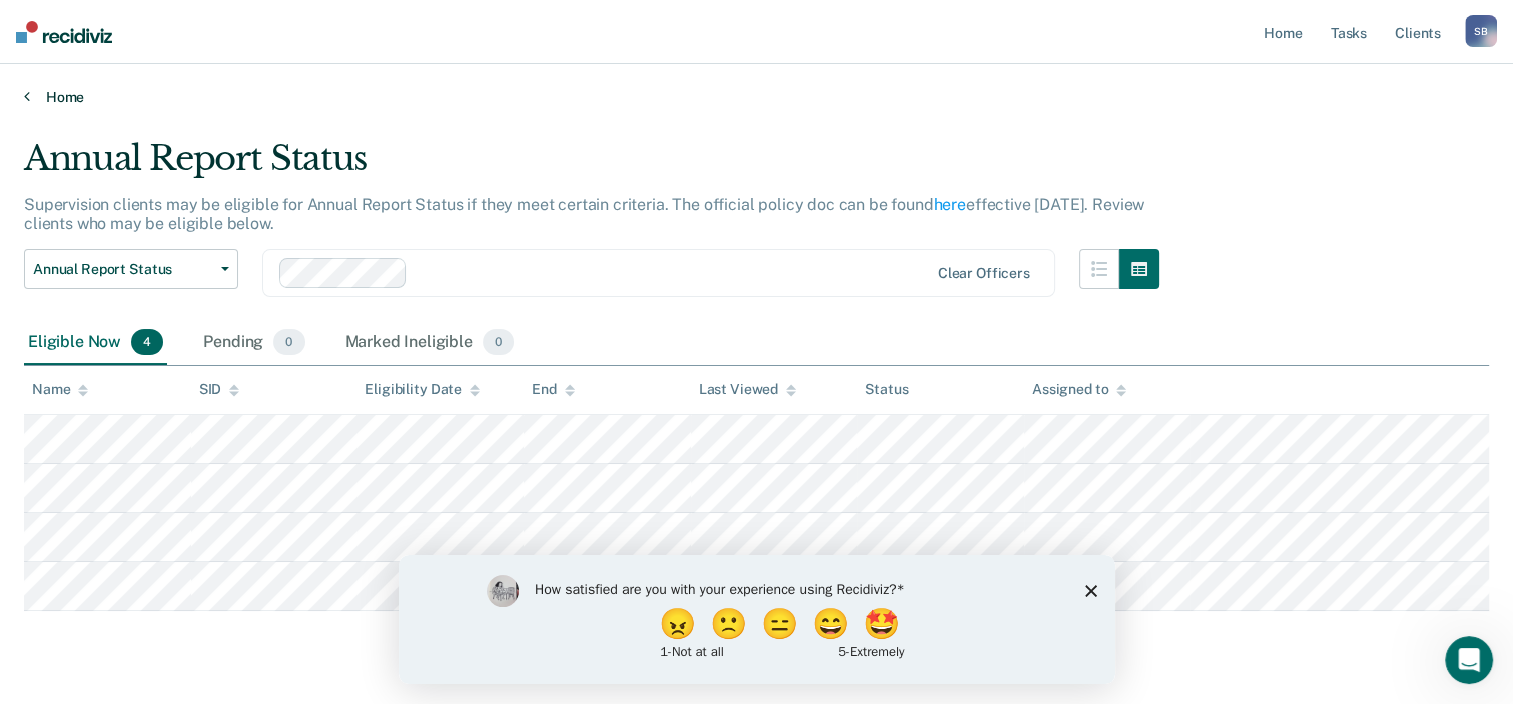 click on "Home" at bounding box center (756, 97) 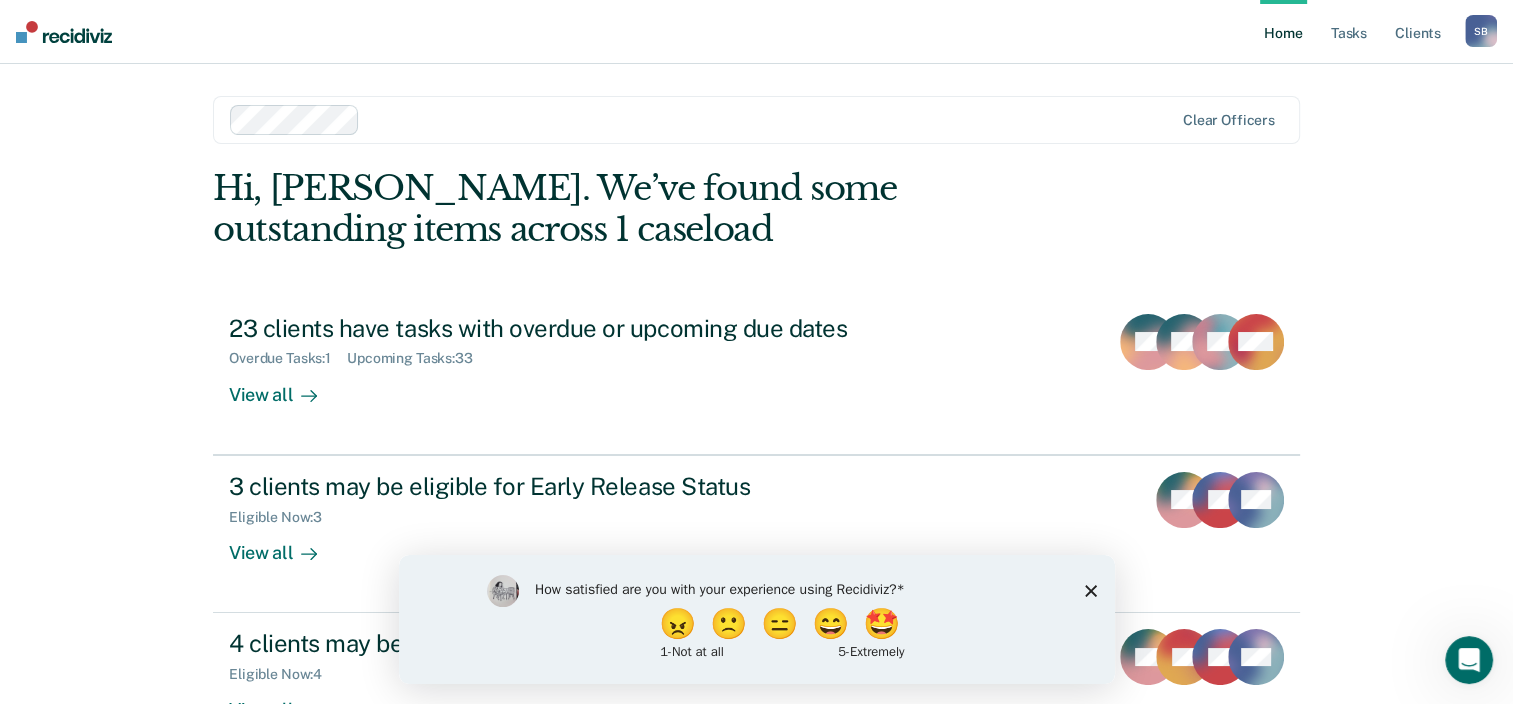 scroll, scrollTop: 0, scrollLeft: 0, axis: both 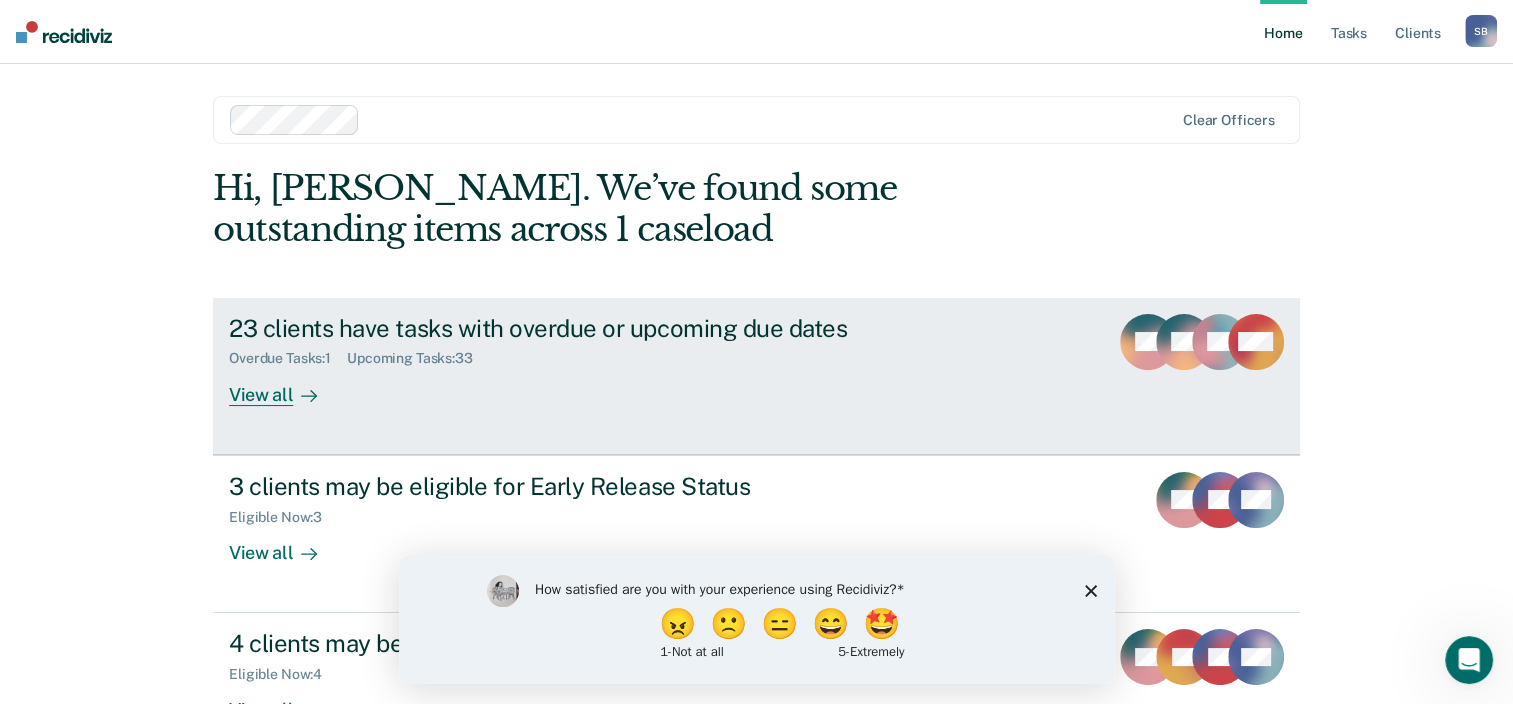 click on "View all" at bounding box center [285, 386] 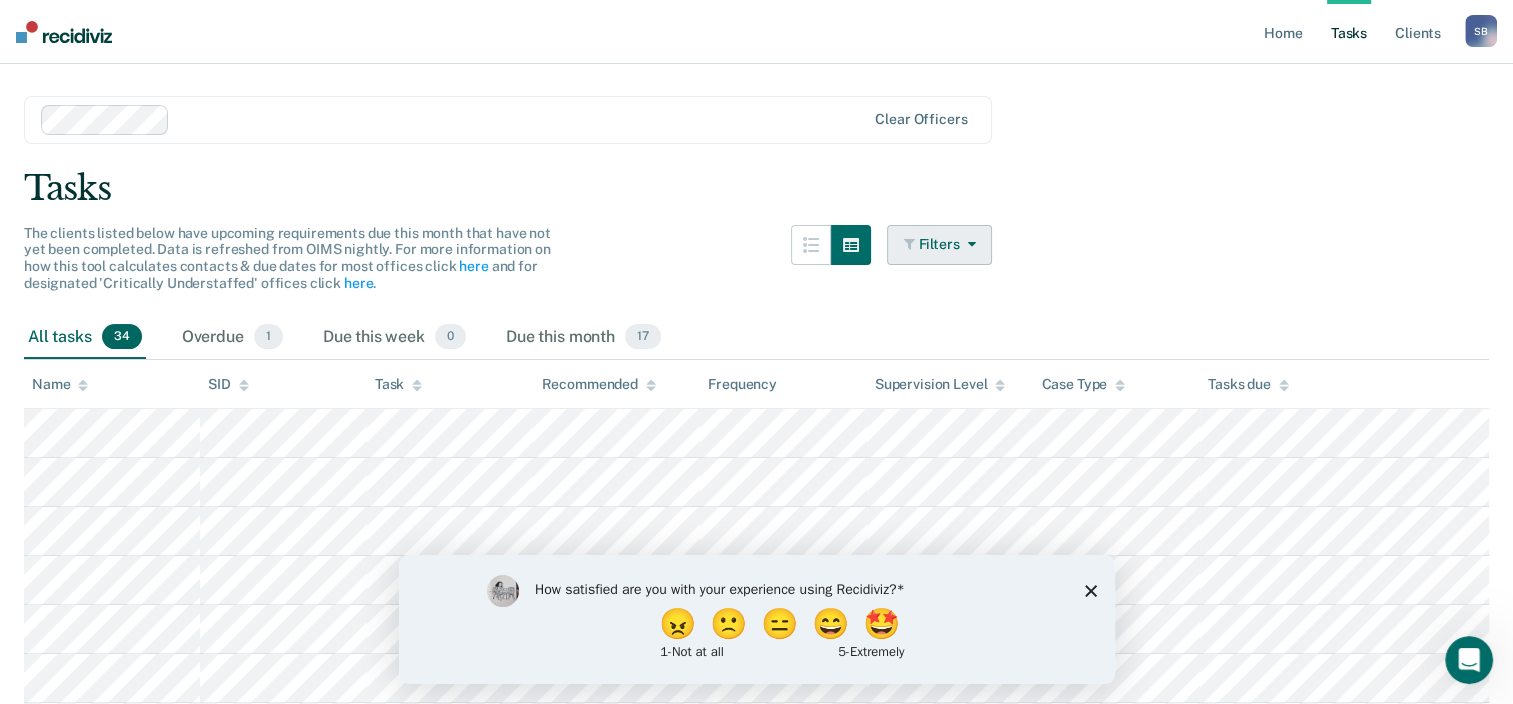 scroll, scrollTop: 0, scrollLeft: 0, axis: both 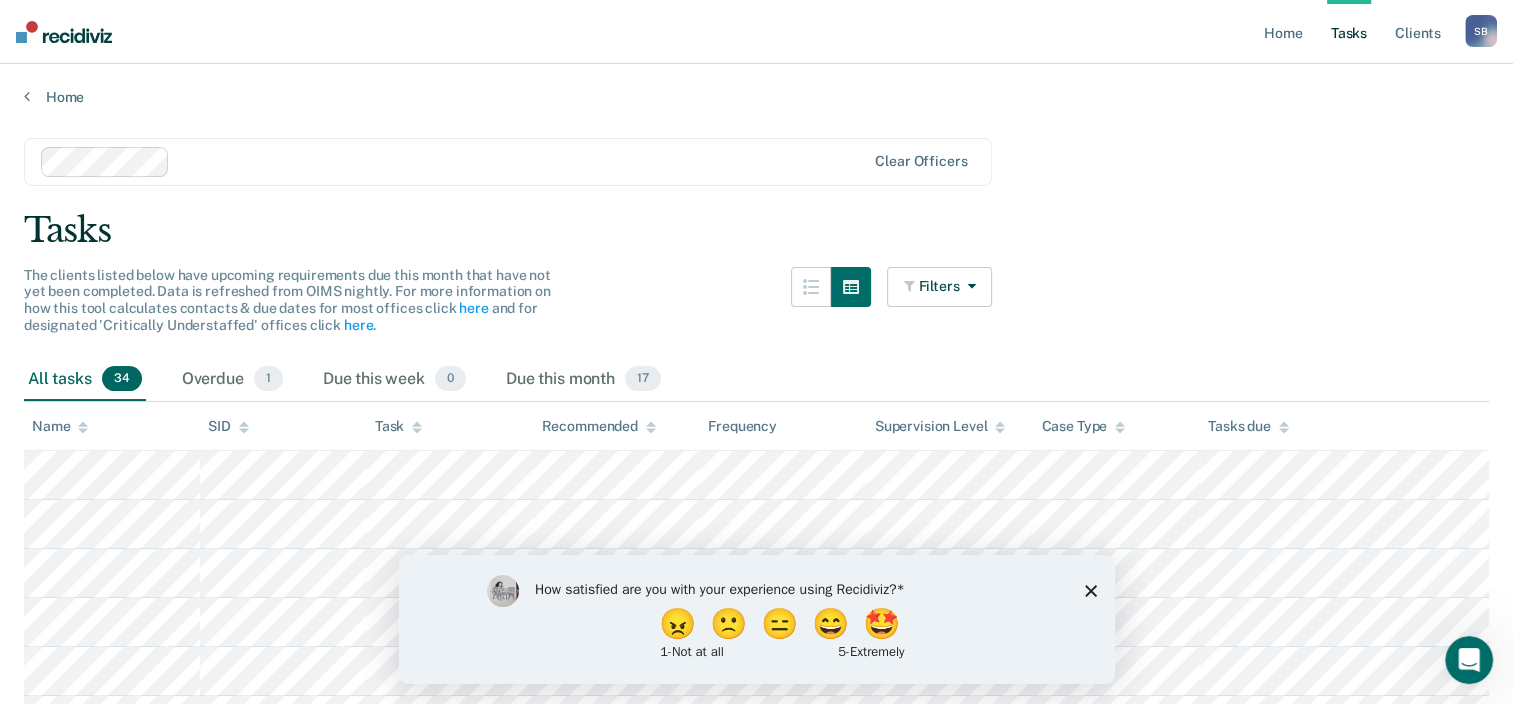 click on "Clear   officers Tasks The clients listed below have upcoming requirements due this month that have not yet been completed. Data is refreshed from OIMS nightly. For more information on how this tool calculates contacts & due dates for most offices click   here   and for designated 'Critically Understaffed' offices click   here .  Filters Contact Type Collateral Contact 5 ONLY Home Contact, Sch. 11 ONLY Home Contact, Unsch. 0 ONLY Home Contact, Misc. 0 ONLY In-Custody Contact 1 ONLY Office Contact 2 ONLY Field Contact, Sch. 4 ONLY Field Contact, Unsch. 0 ONLY Electronic Contact, Sch. 0 ONLY Electronic Contact, Unsch. 0 ONLY Electronic or Office Contact 5 ONLY Generic Contact 0 ONLY Assessments 6 ONLY Supervision Level Annual 0 ONLY Low 9 ONLY Low-Moderate 8 ONLY Moderate 13 ONLY High 3 ONLY In-custody 1 ONLY Case Type Regular 1 ONLY Annual 0 ONLY Sex offender 0 ONLY Substance abuse - phase 1 0 ONLY Substance abuse - phase 2 0 ONLY Substance abuse - phase 3 0 ONLY Mentally ill 33 ONLY Intellectually disabled 0" at bounding box center (756, 1148) 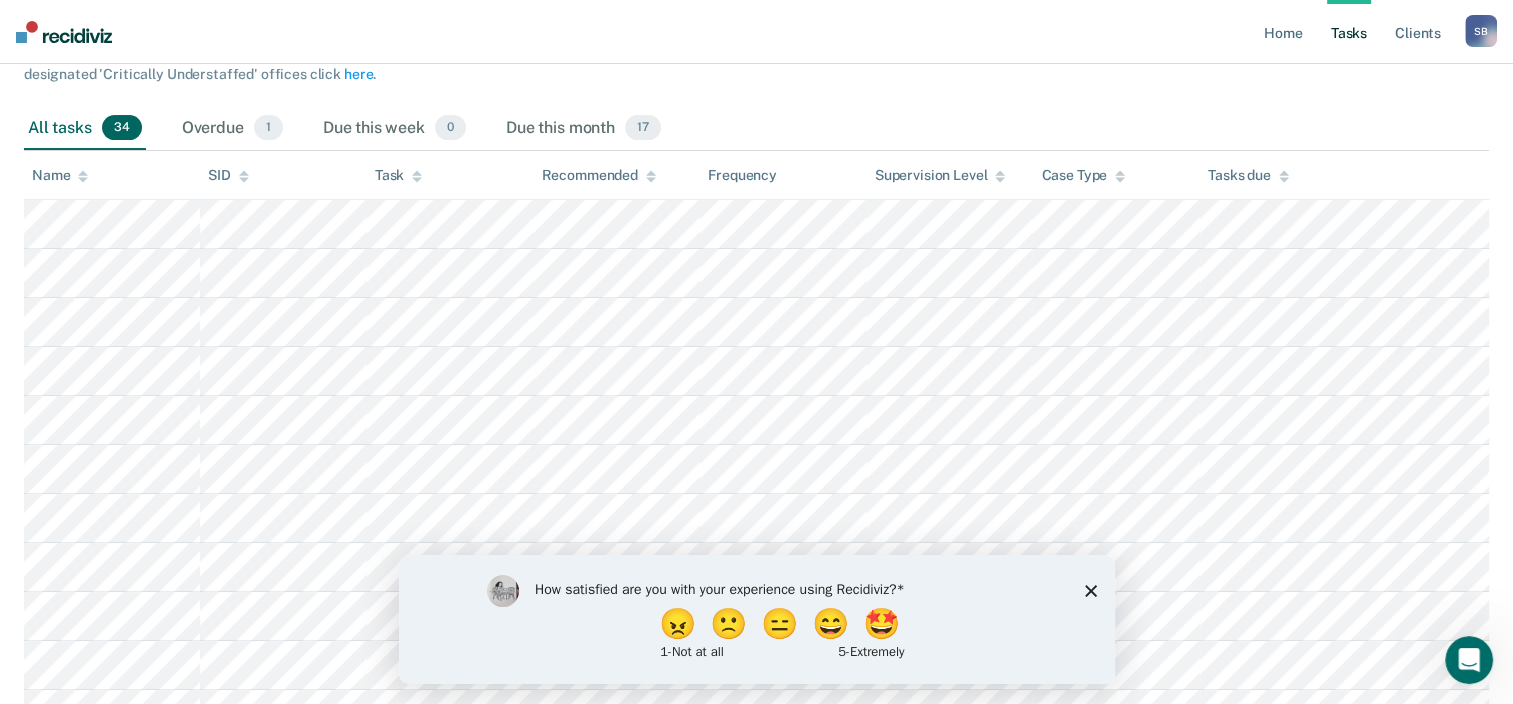 scroll, scrollTop: 300, scrollLeft: 0, axis: vertical 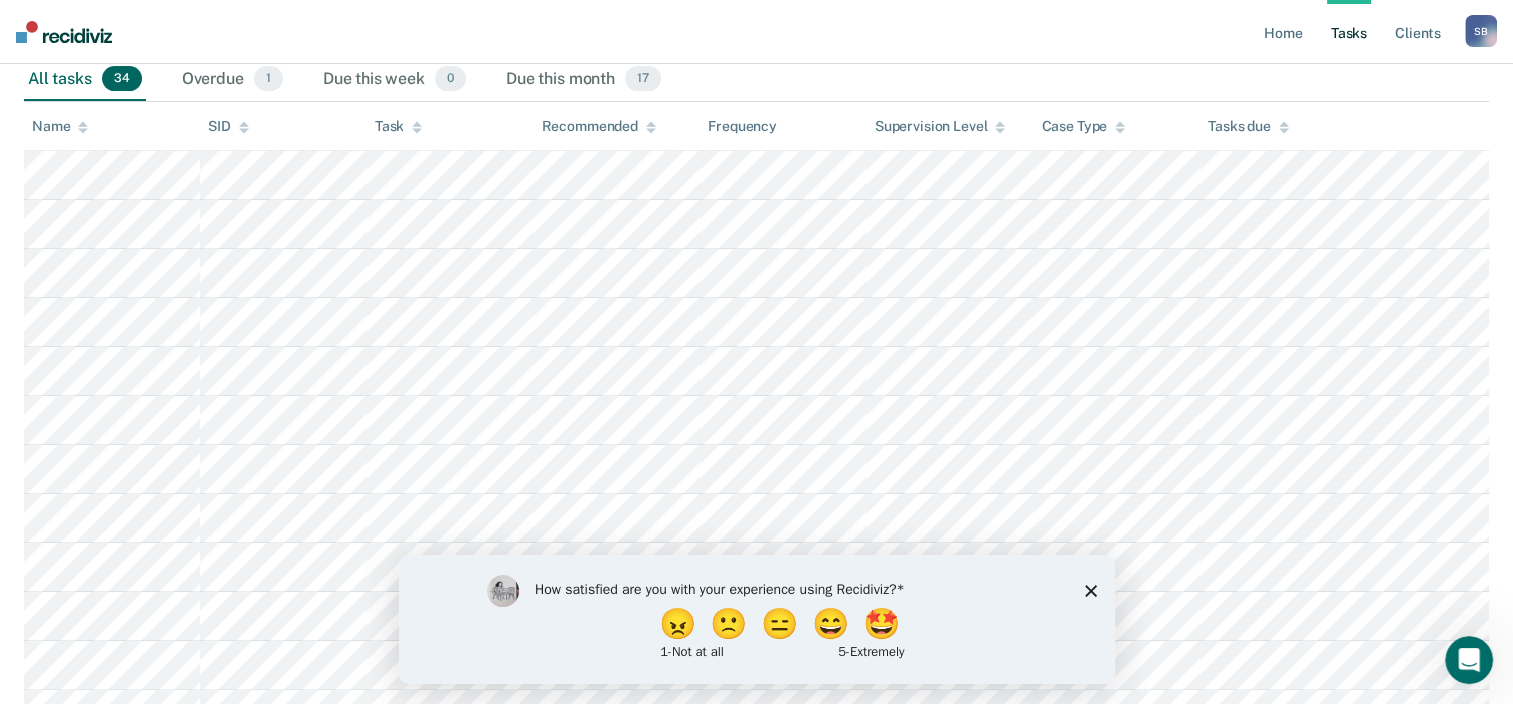 click on "How satisfied are you with your experience using Recidiviz? 😠 🙁 😑 😄 🤩 1  -  Not at all 5  -  Extremely" at bounding box center [756, 618] 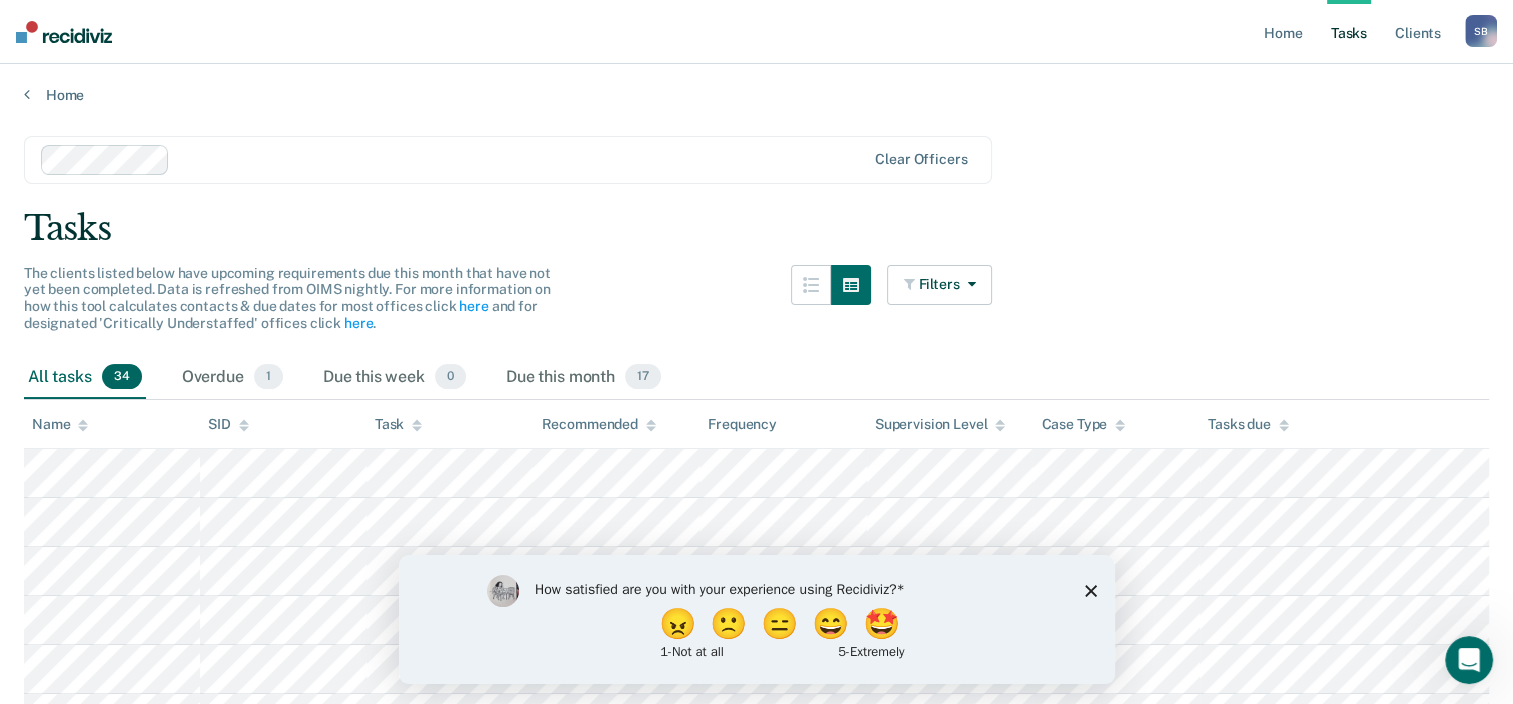 scroll, scrollTop: 0, scrollLeft: 0, axis: both 